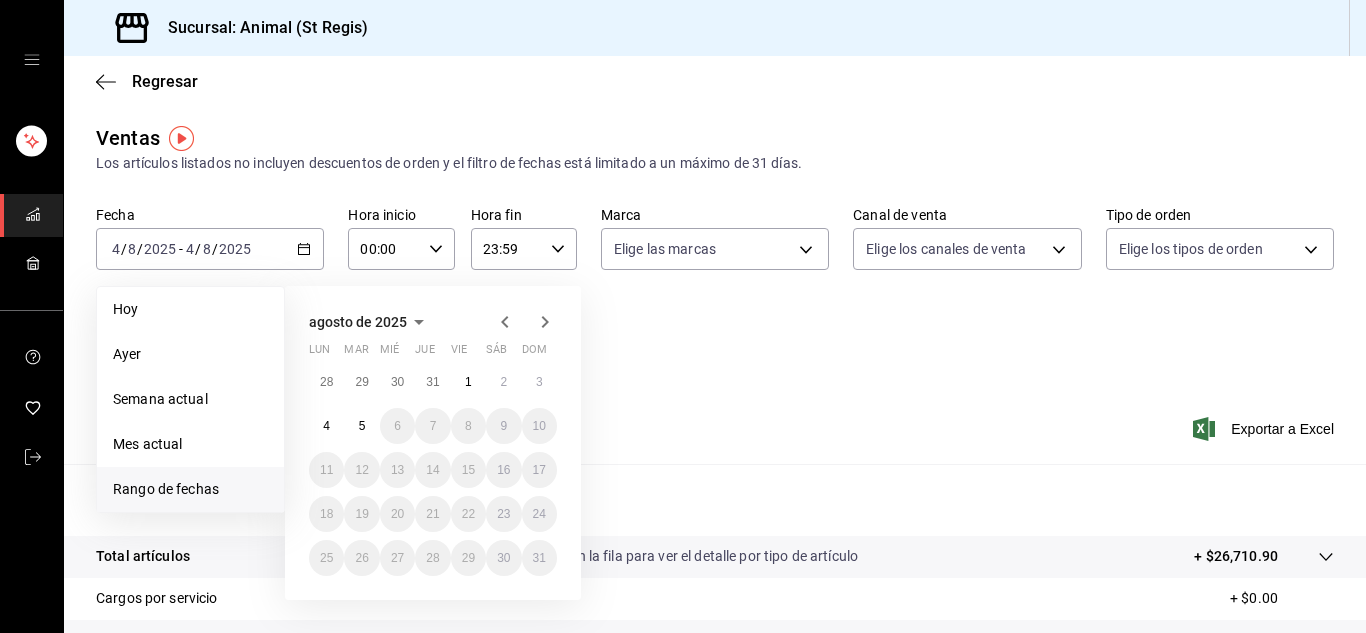 scroll, scrollTop: 0, scrollLeft: 0, axis: both 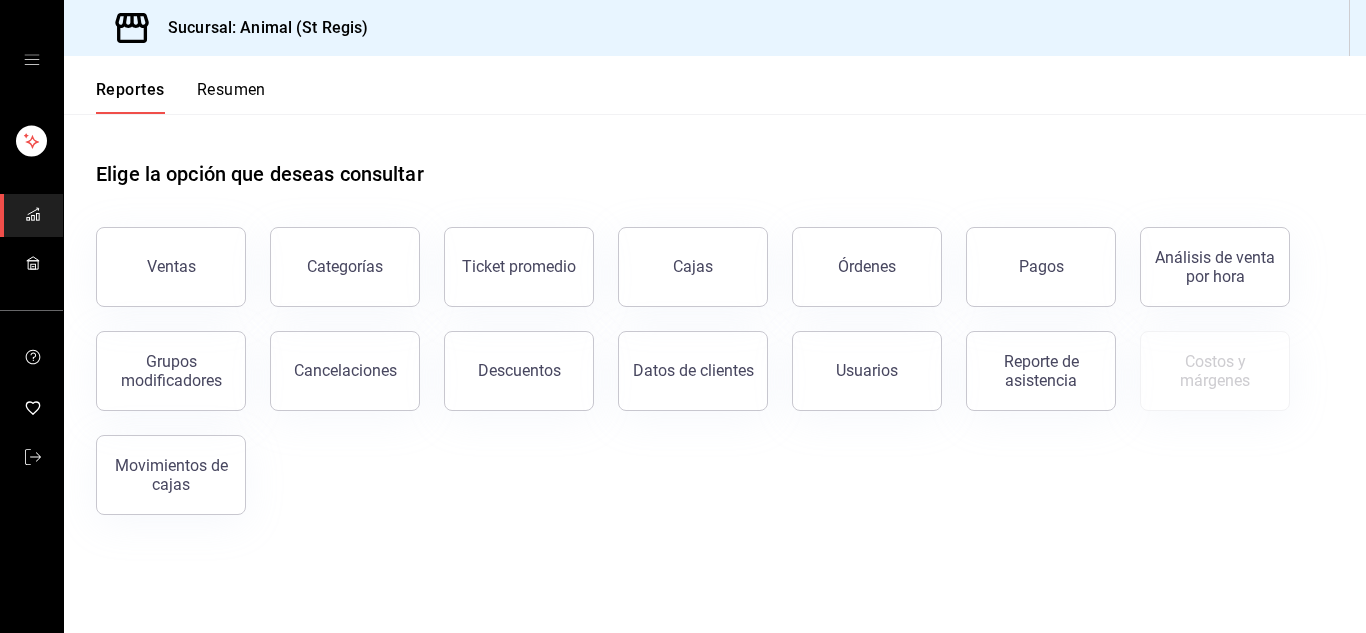 click on "Elige la opción que deseas consultar" at bounding box center [715, 158] 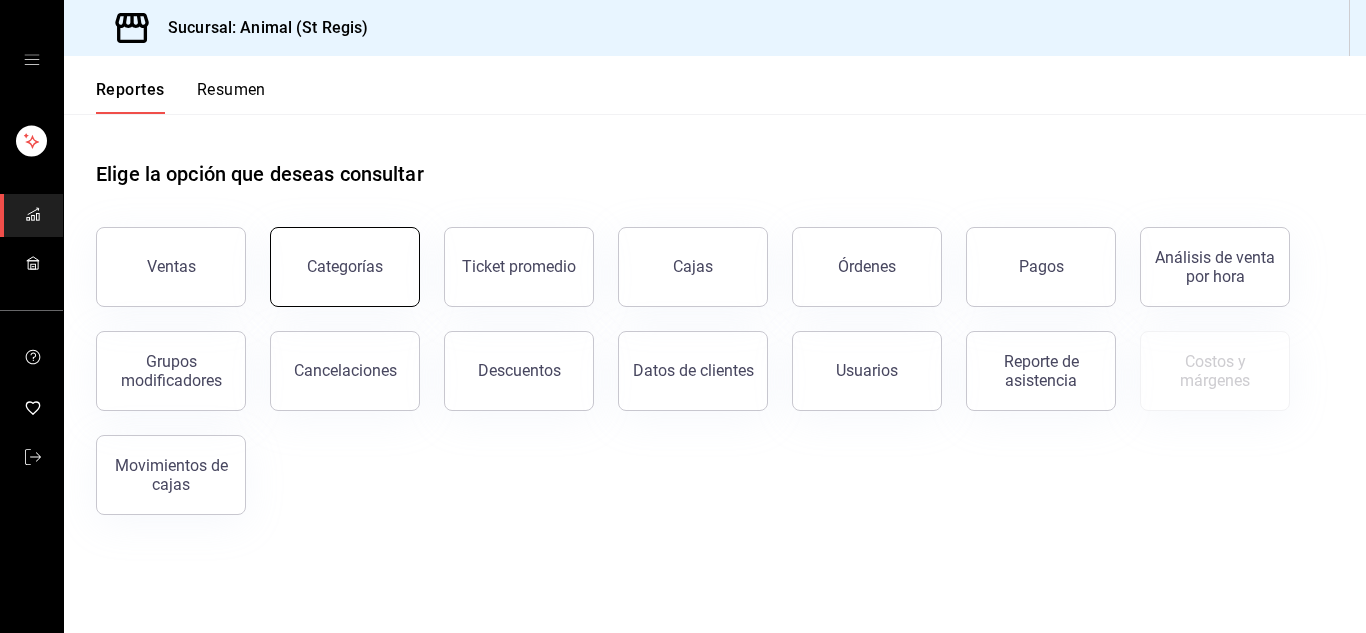 click on "Categorías" at bounding box center (345, 267) 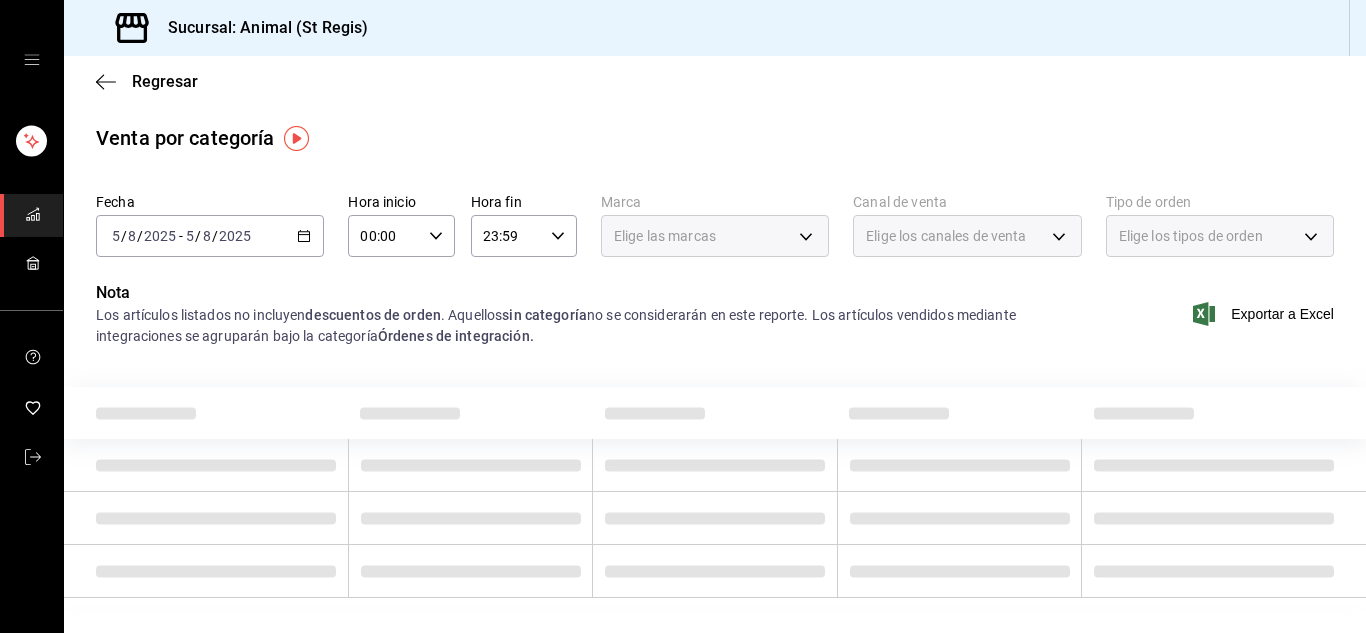 click on "2025-08-05 5 / 8 / 2025 - 2025-08-05 5 / 8 / 2025" at bounding box center (210, 236) 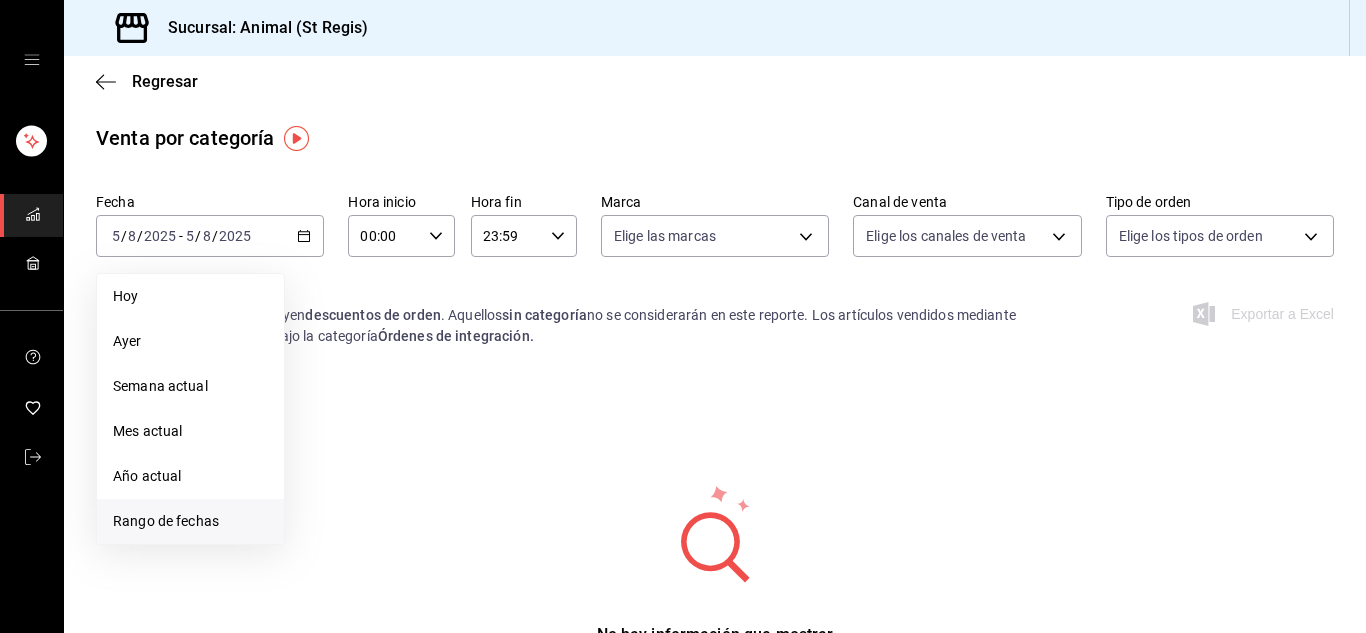 click on "Rango de fechas" at bounding box center (190, 521) 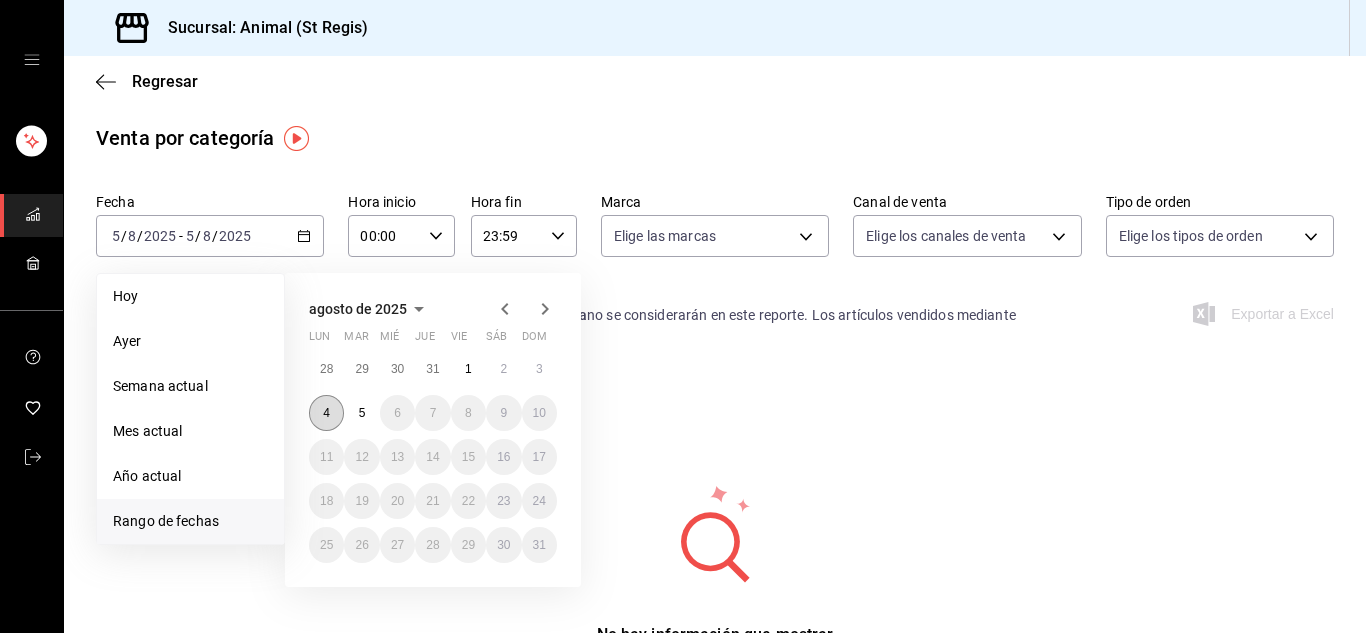 click on "4" at bounding box center [326, 413] 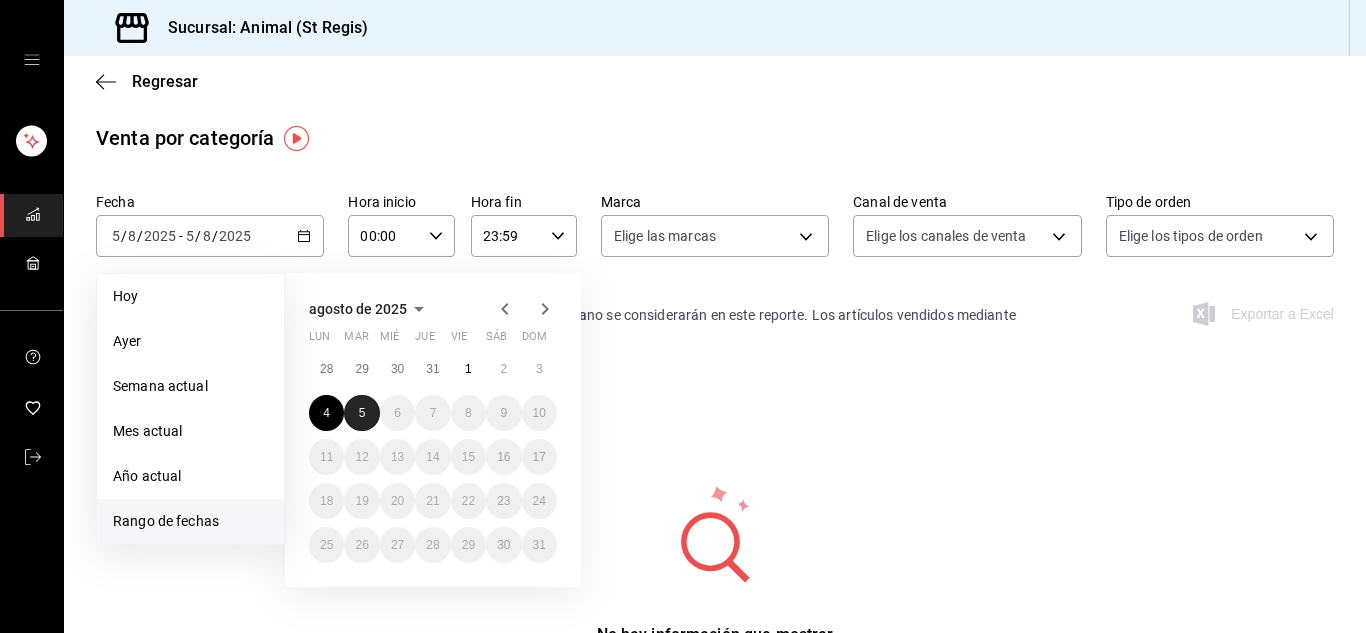 click on "5" at bounding box center (361, 413) 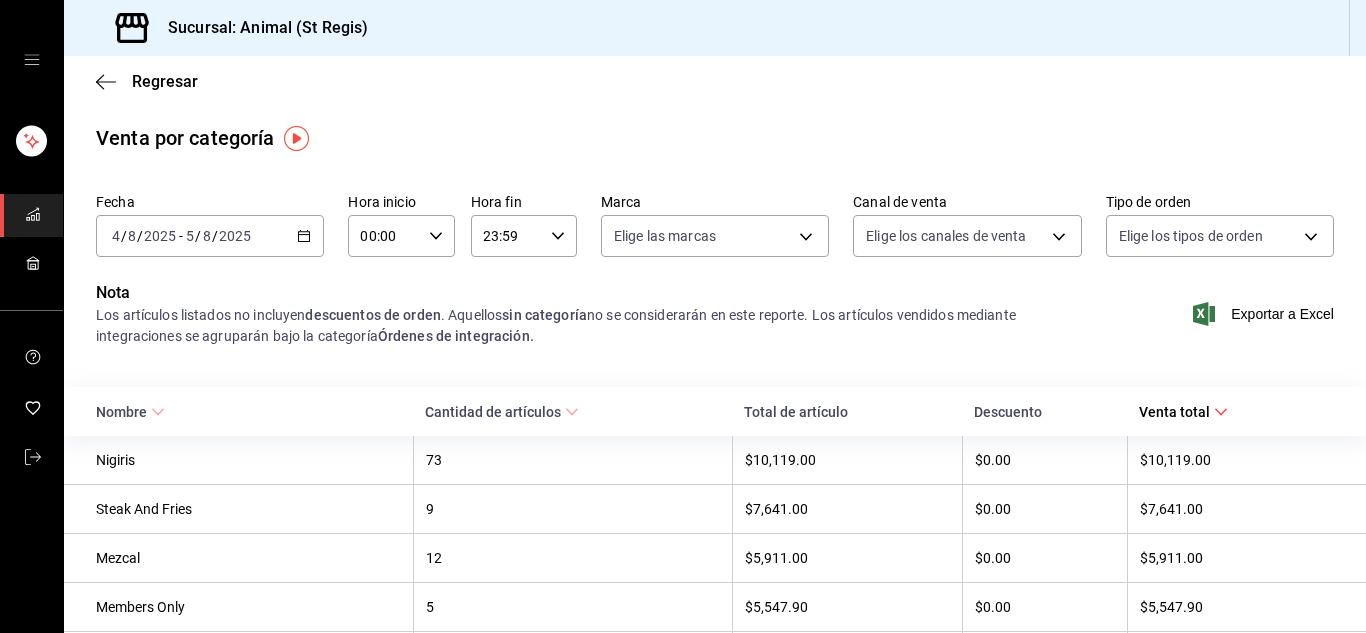 click 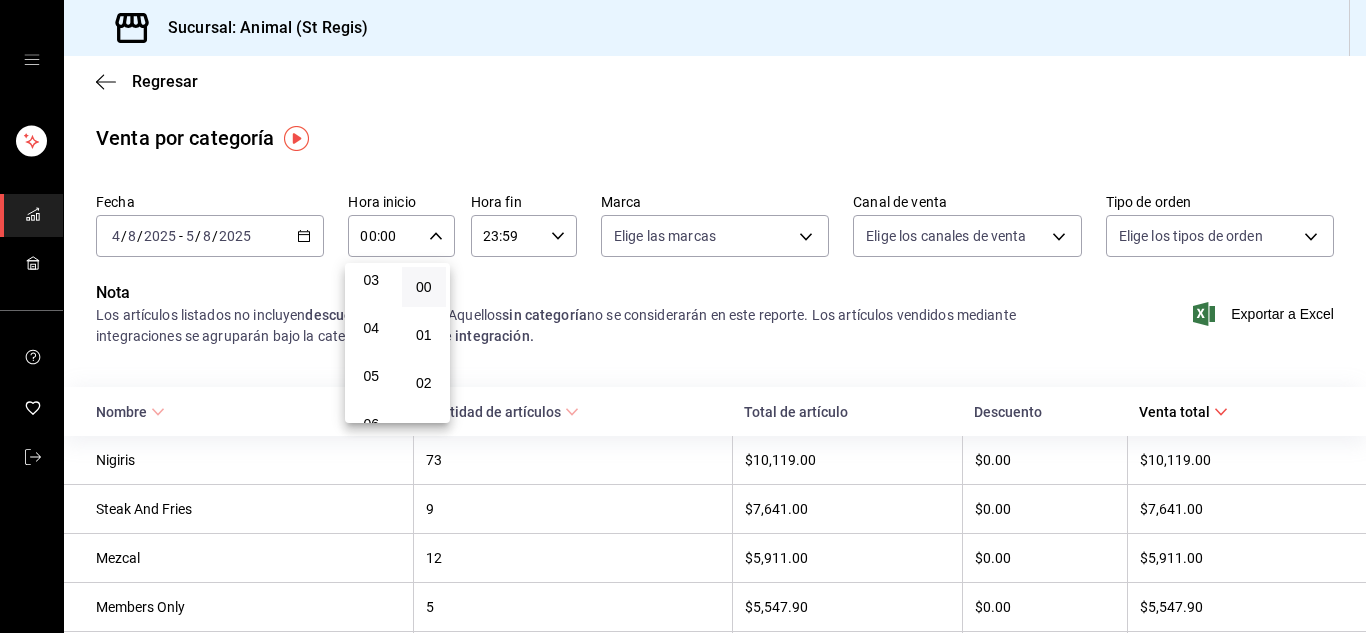 scroll, scrollTop: 152, scrollLeft: 0, axis: vertical 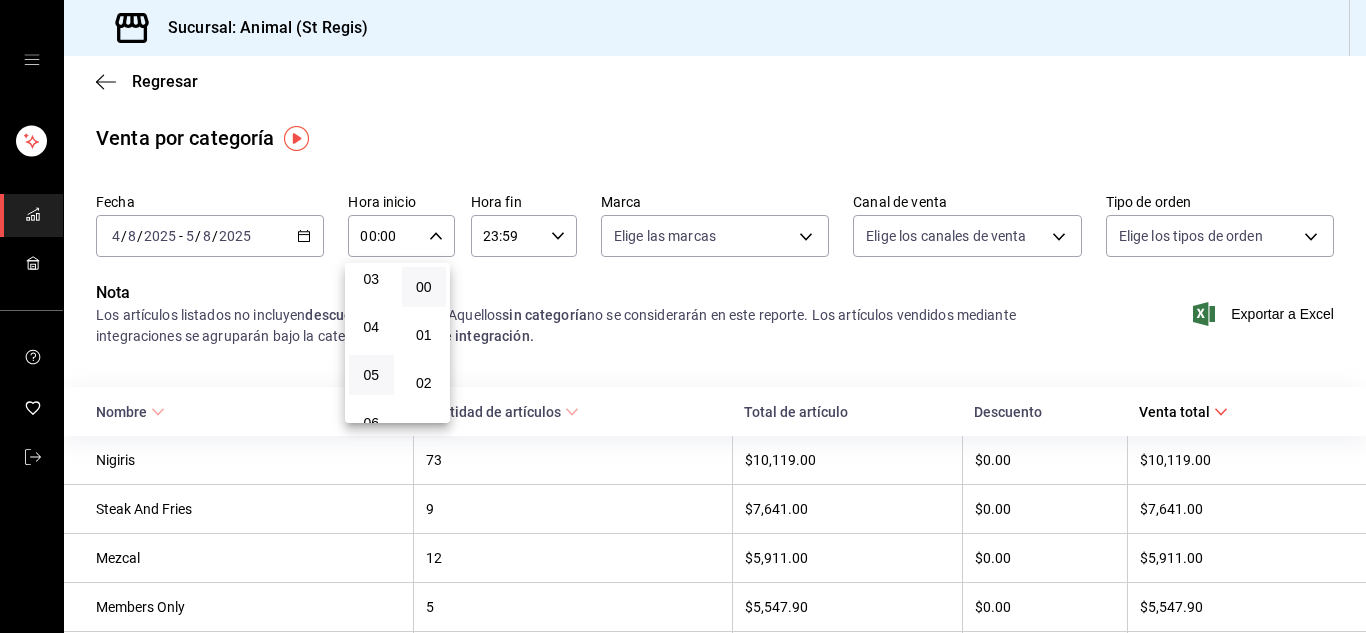 click on "05" at bounding box center (371, 375) 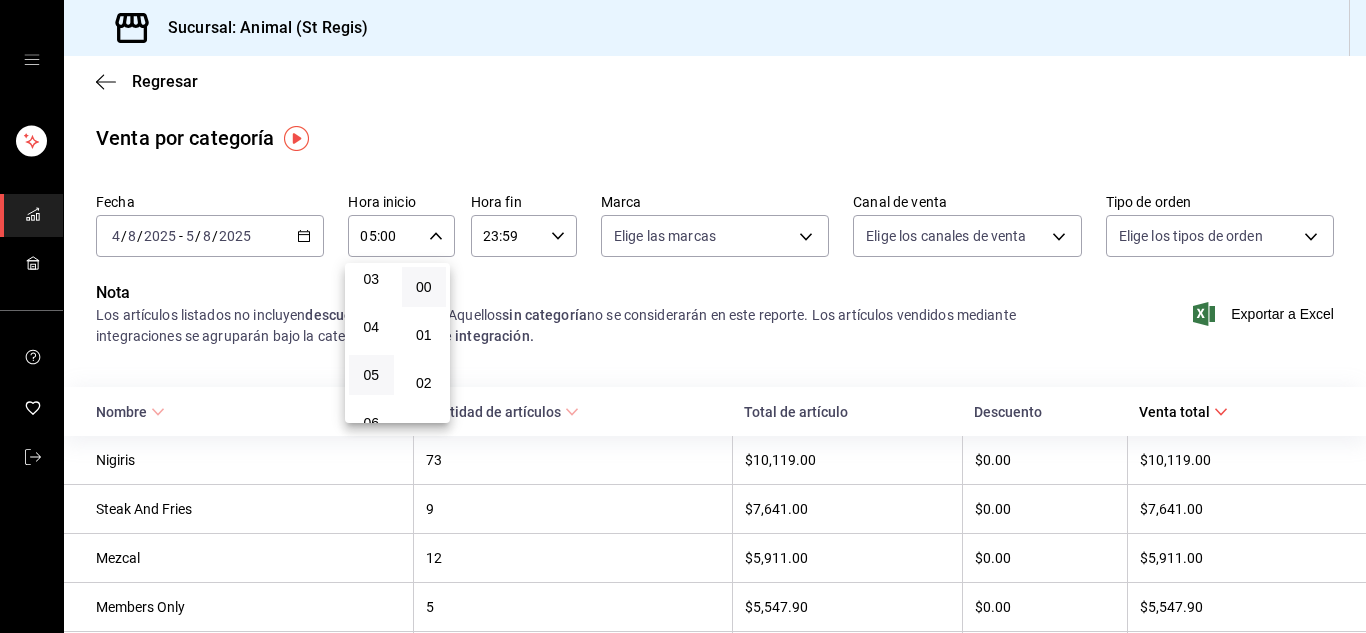 click at bounding box center [683, 316] 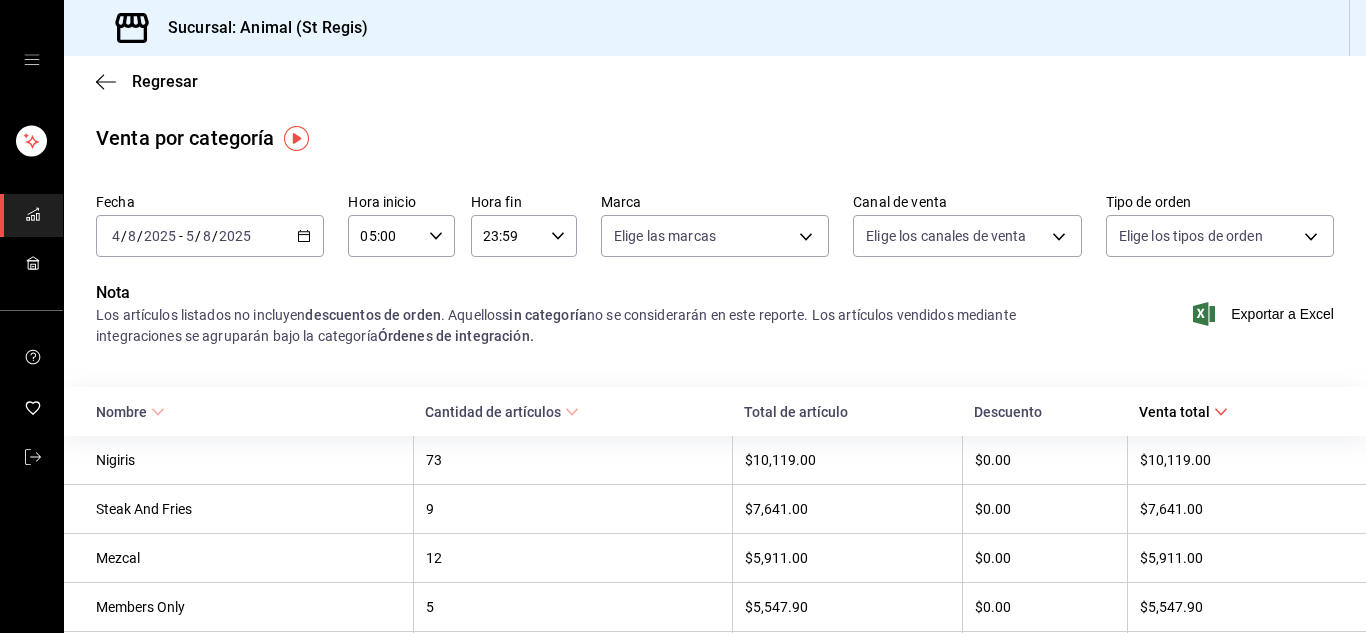 click 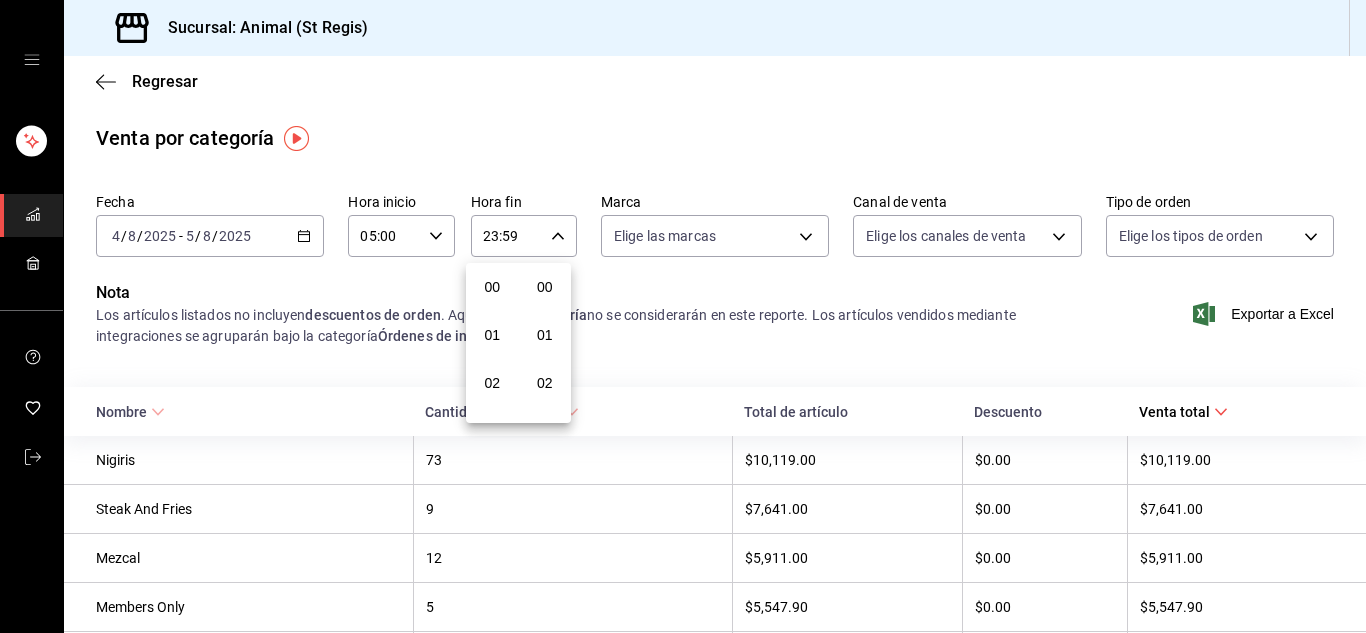 scroll, scrollTop: 992, scrollLeft: 0, axis: vertical 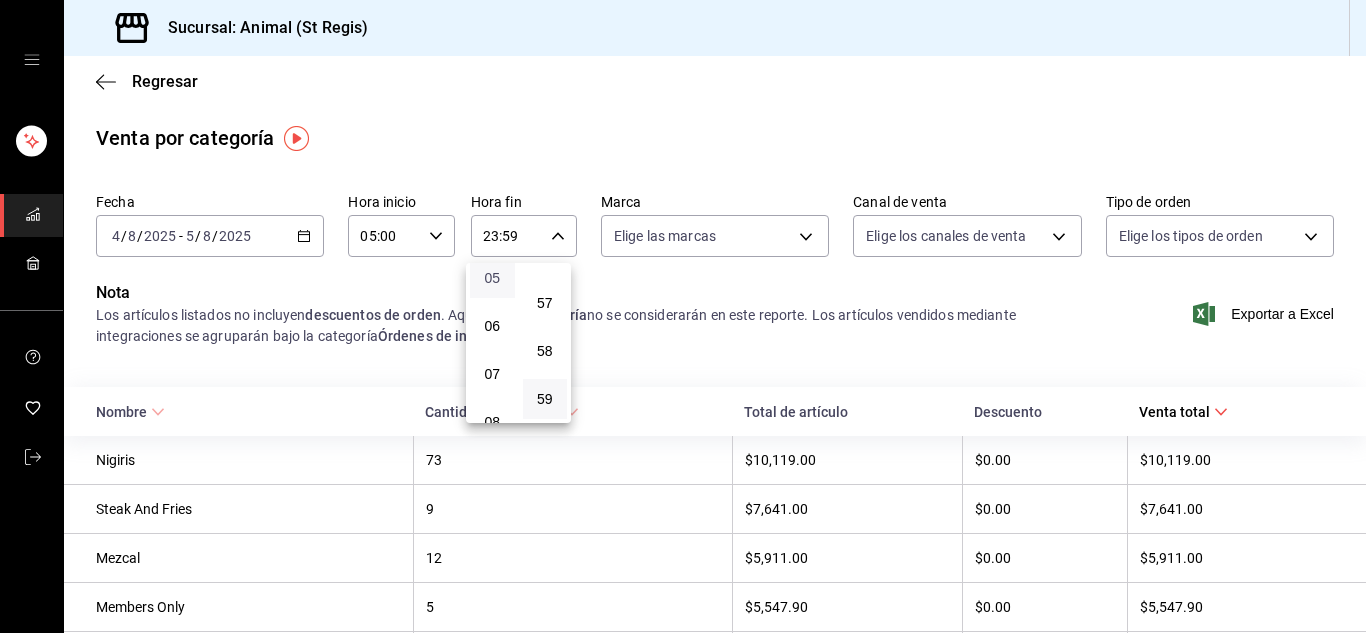click on "05" at bounding box center (492, 278) 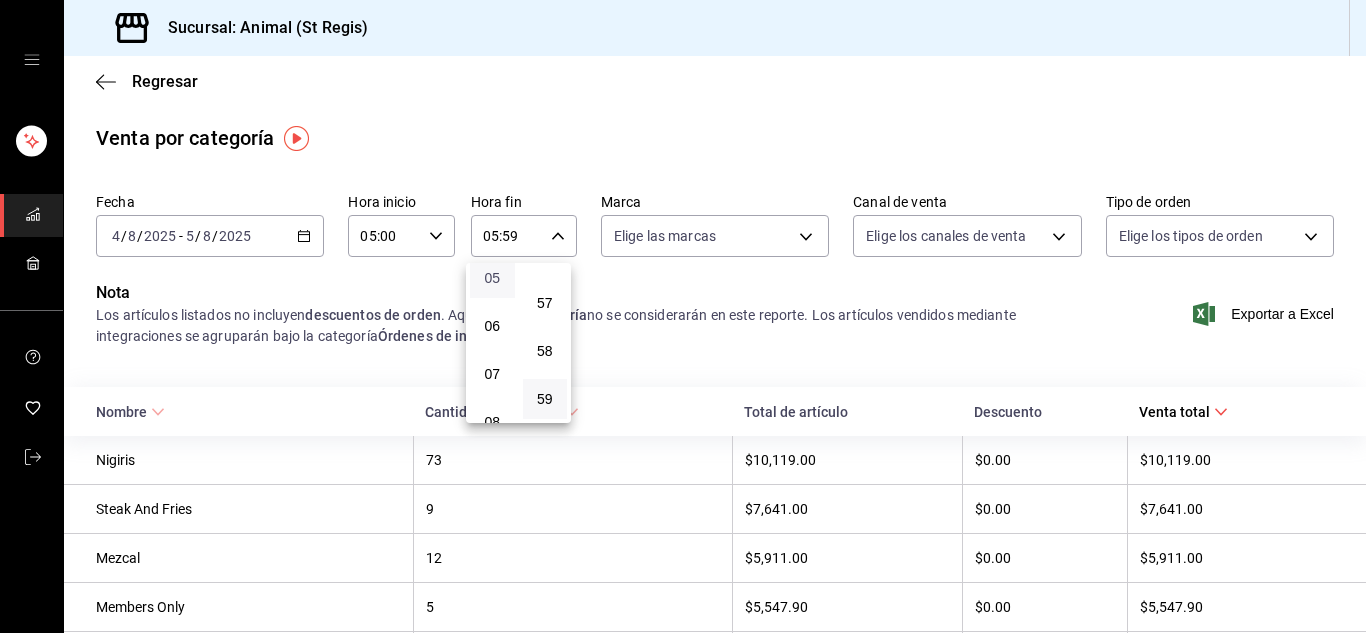click on "05" at bounding box center [492, 278] 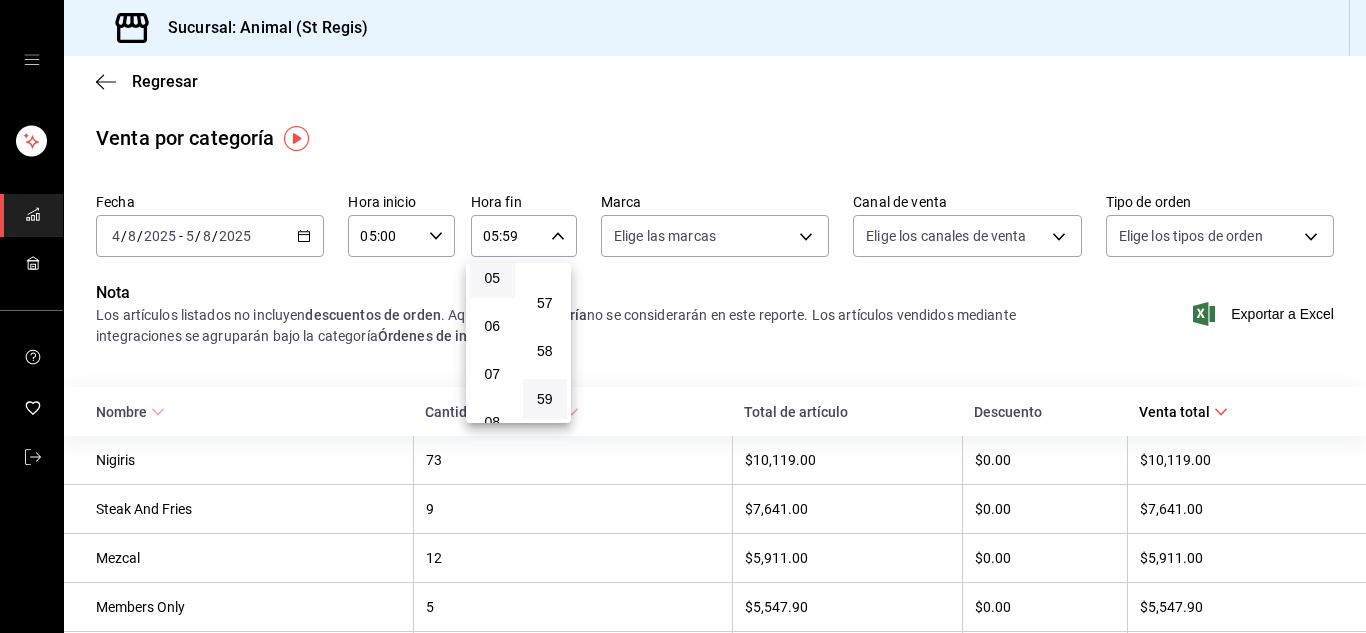 click at bounding box center [683, 316] 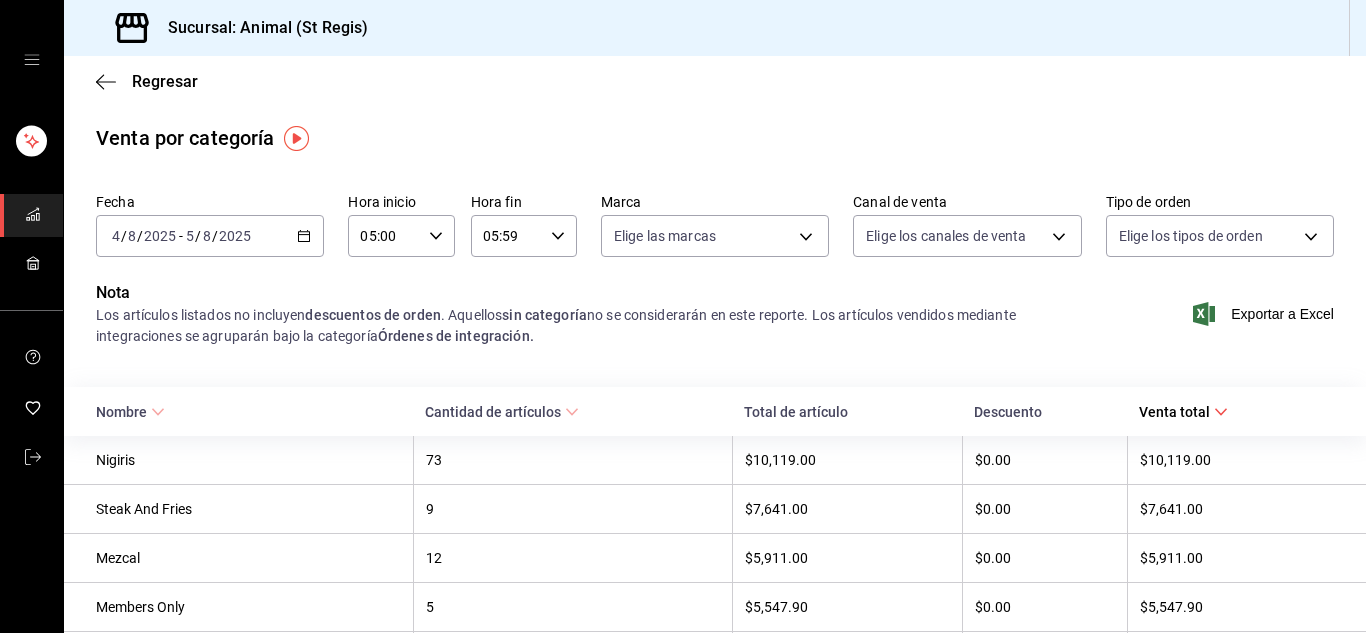 click on "Nota Los artículos listados no incluyen  descuentos de orden . Aquellos  sin categoría  no se considerarán en este reporte. Los artículos vendidos mediante integraciones se agruparán bajo la categoría  Órdenes de integración. Exportar a Excel" at bounding box center [715, 326] 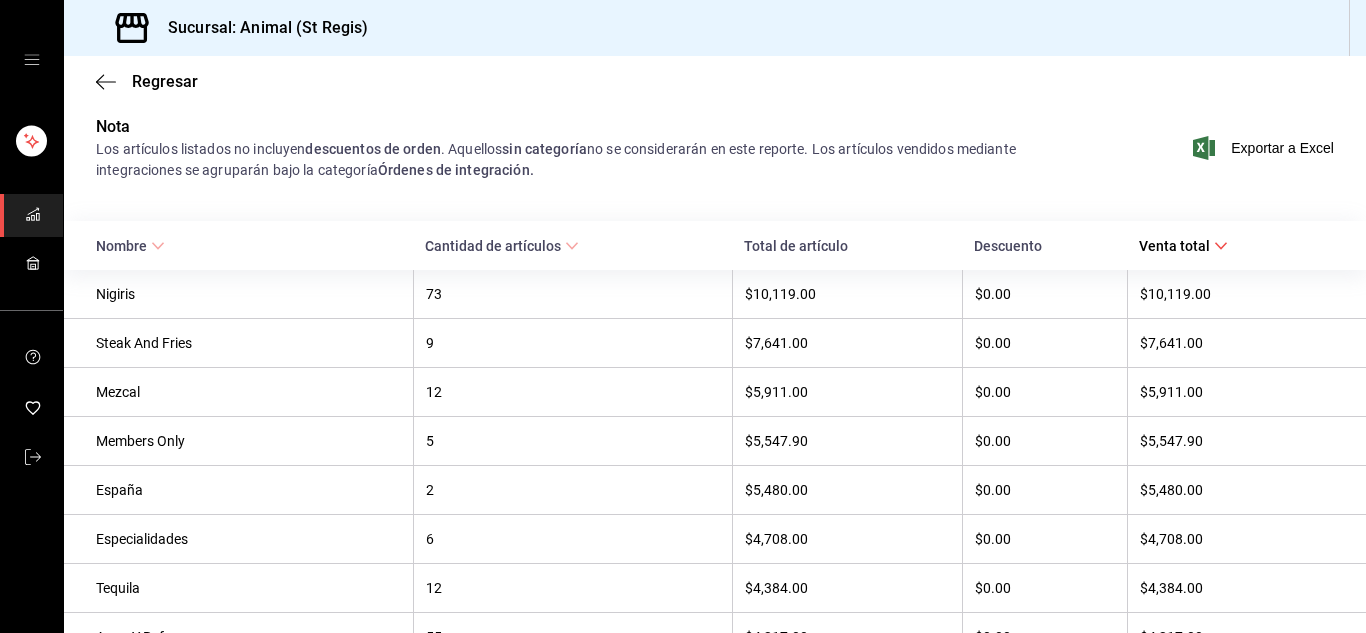 scroll, scrollTop: 164, scrollLeft: 0, axis: vertical 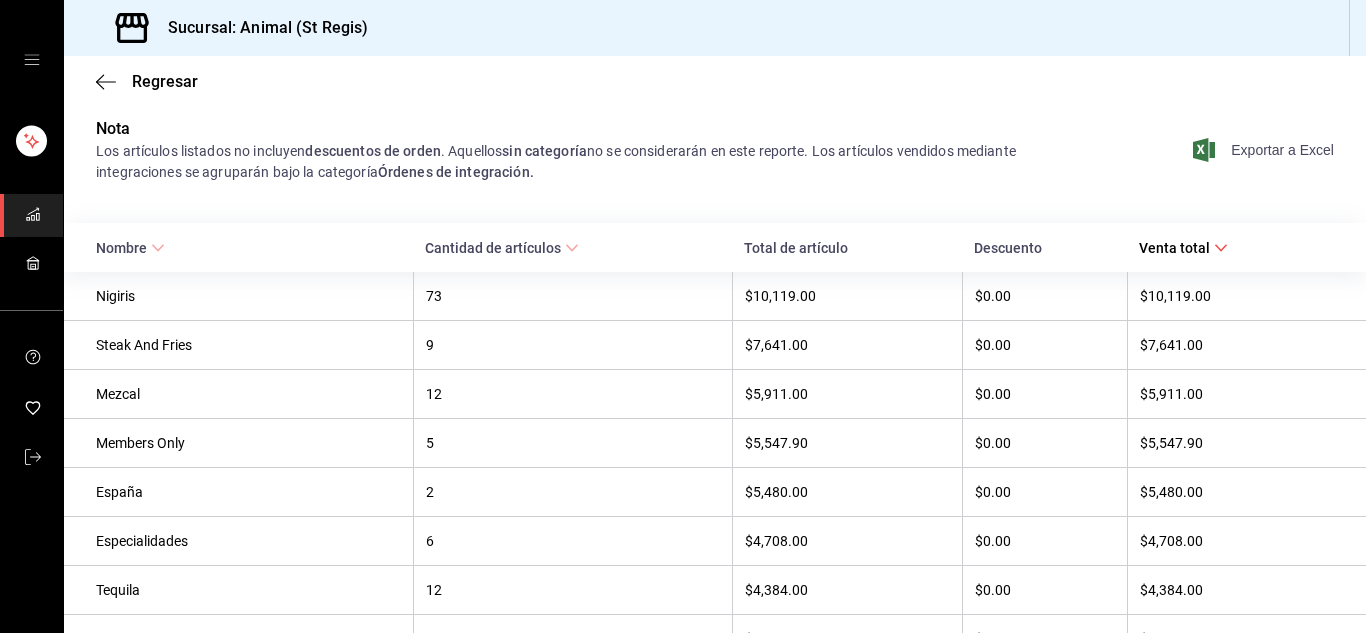click on "Exportar a Excel" at bounding box center [1265, 150] 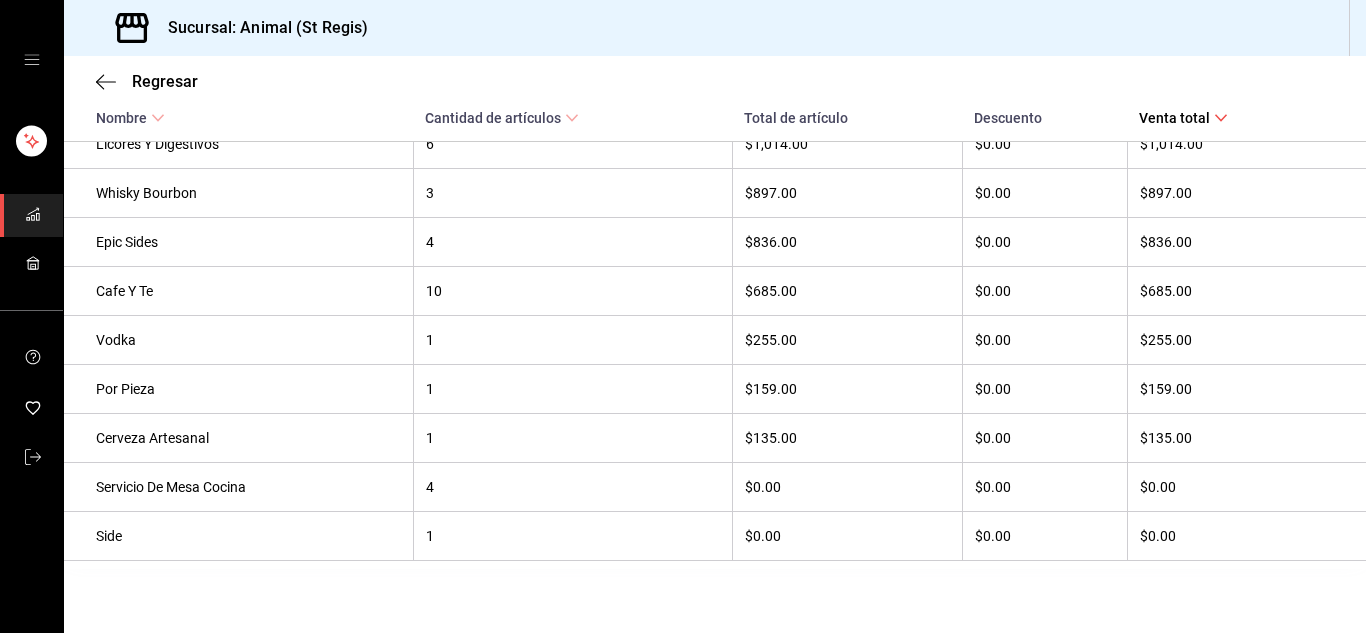 scroll, scrollTop: 1462, scrollLeft: 0, axis: vertical 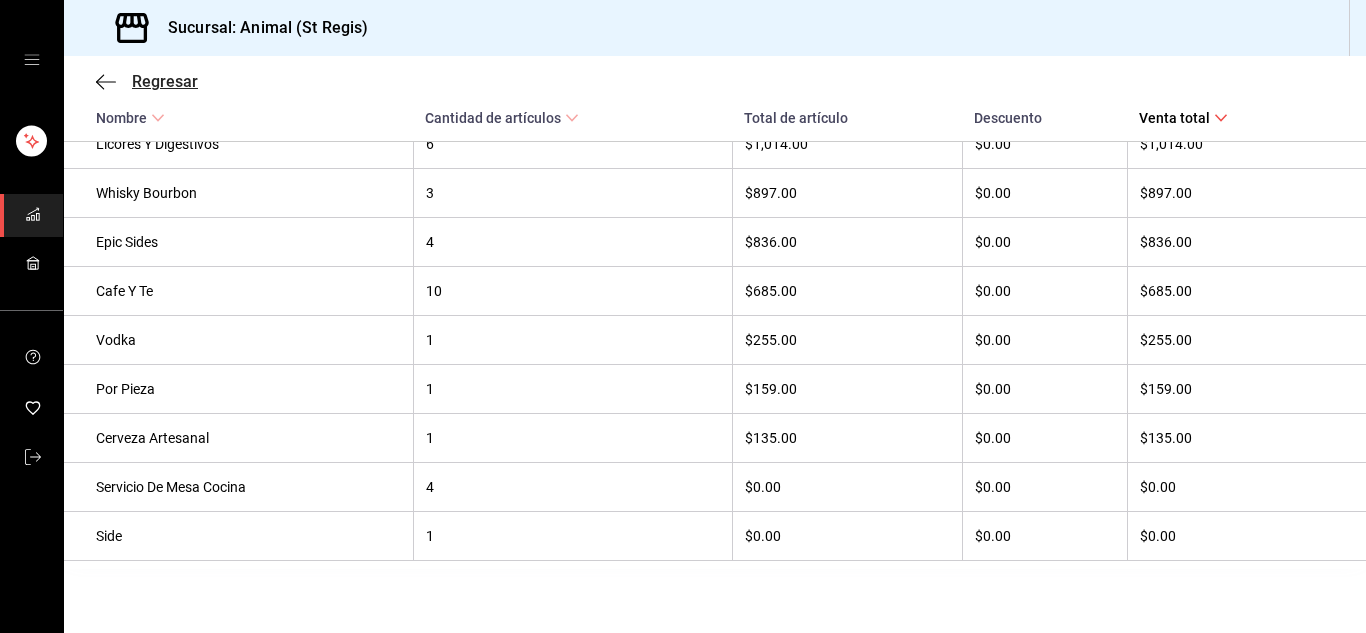 click 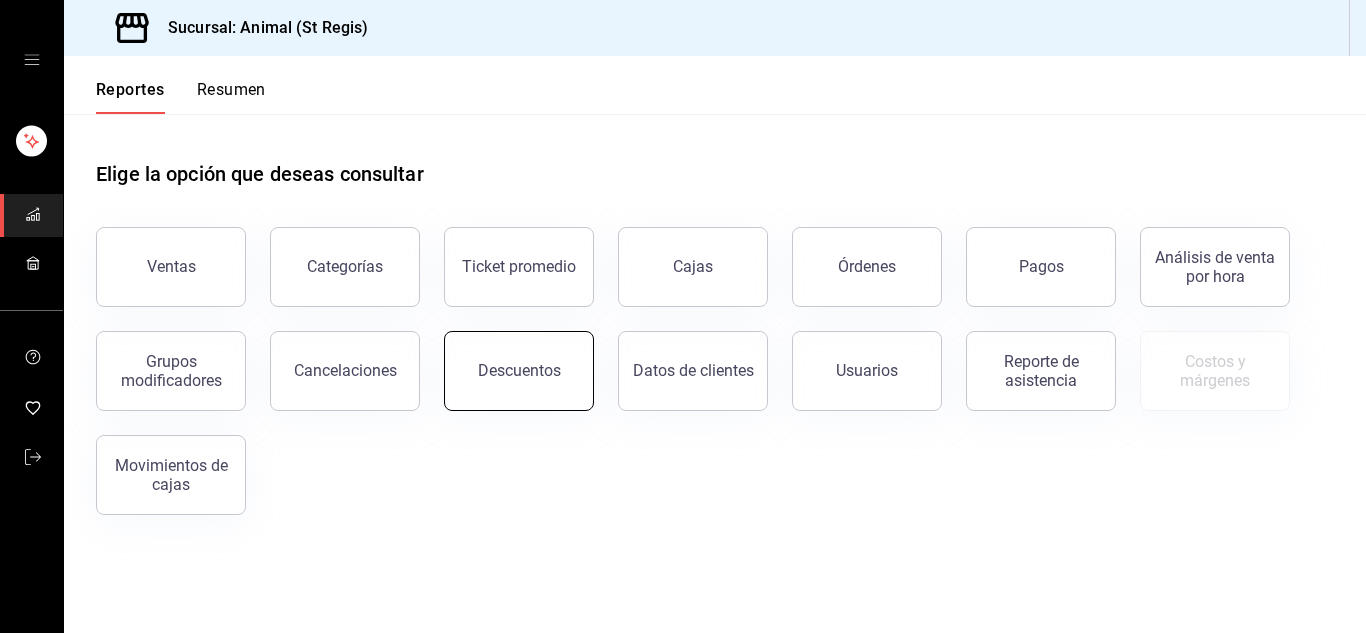 click on "Descuentos" at bounding box center (519, 371) 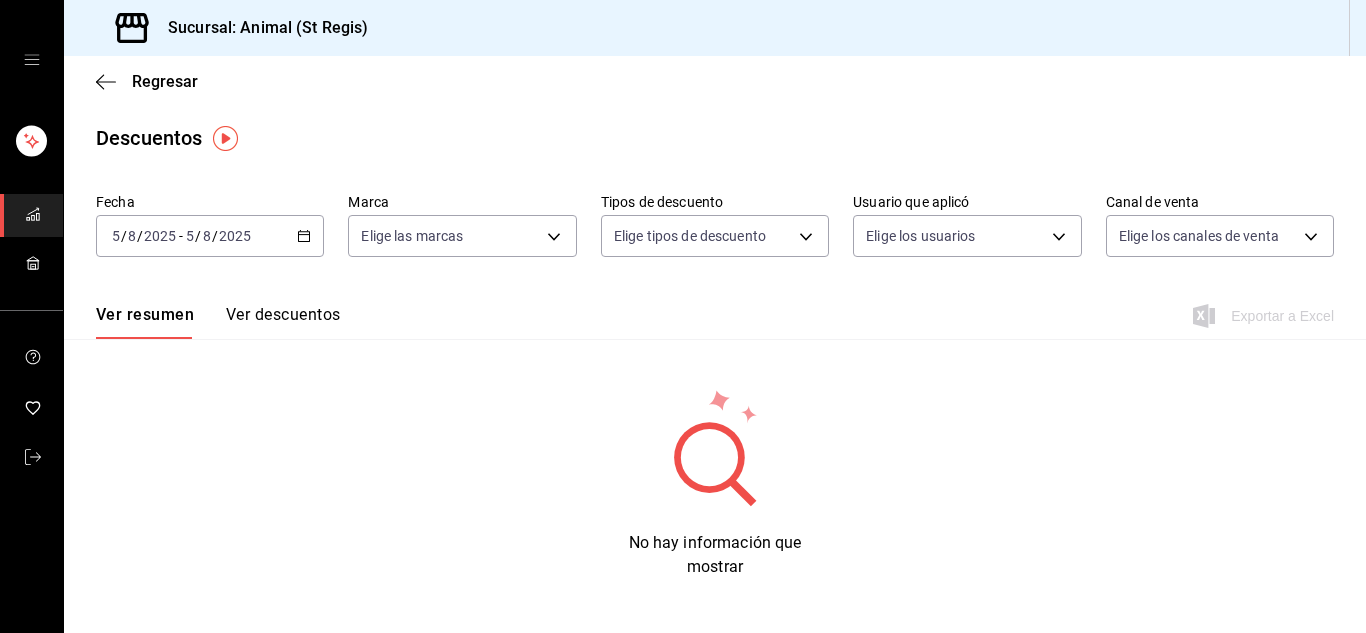 click 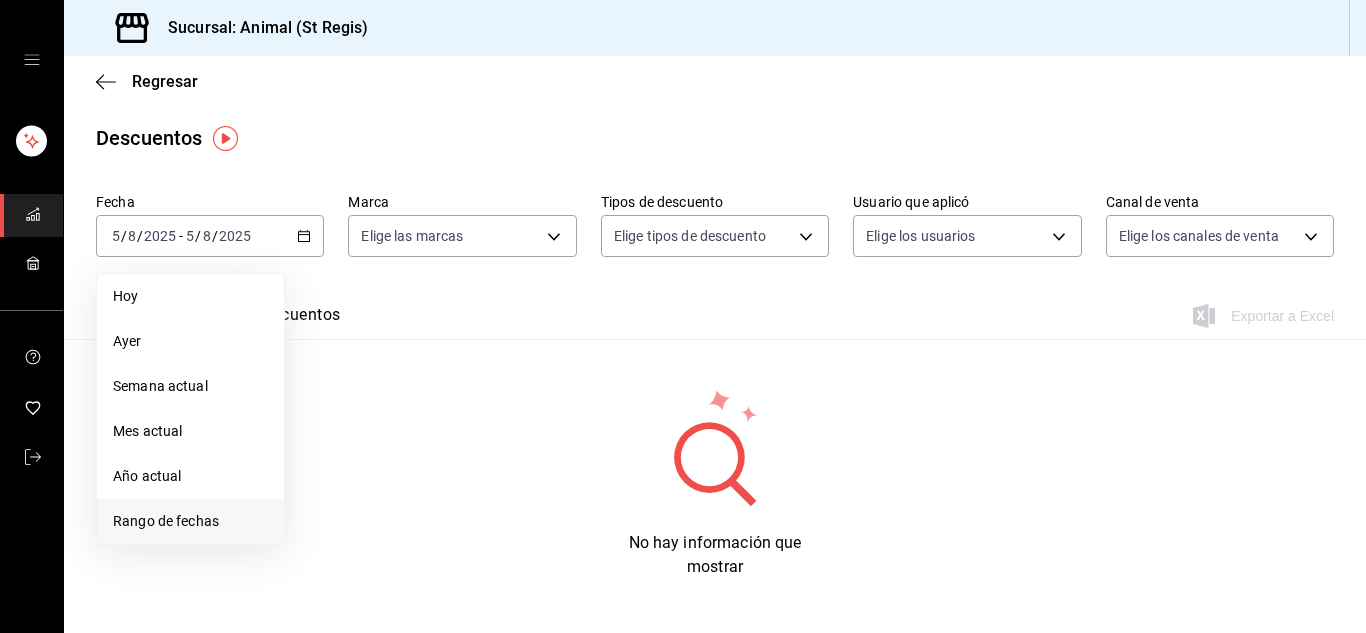 click on "Rango de fechas" at bounding box center [190, 521] 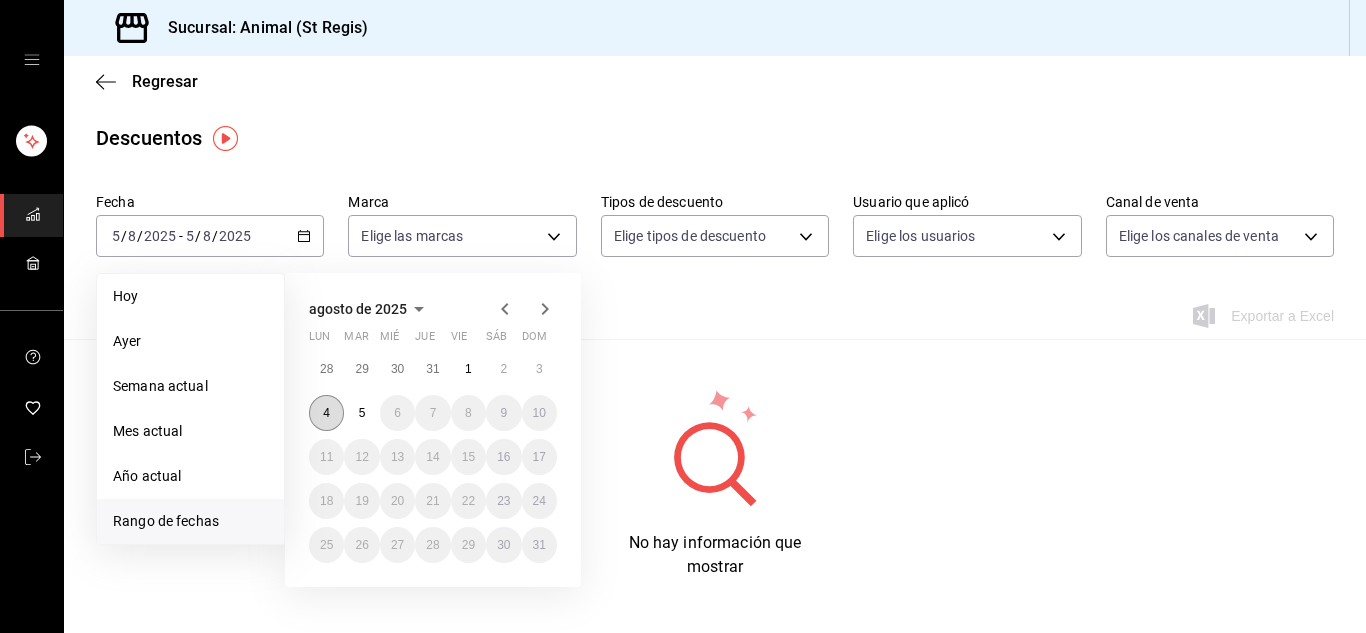 click on "4" at bounding box center (326, 413) 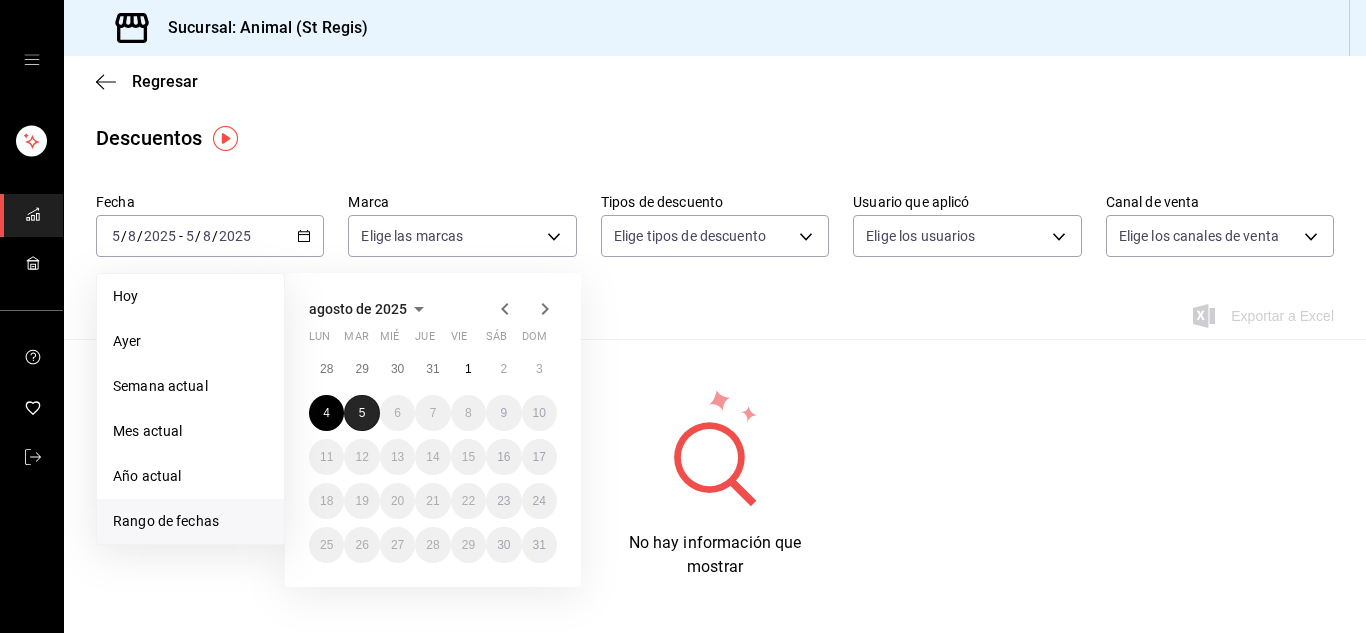 click on "5" at bounding box center [361, 413] 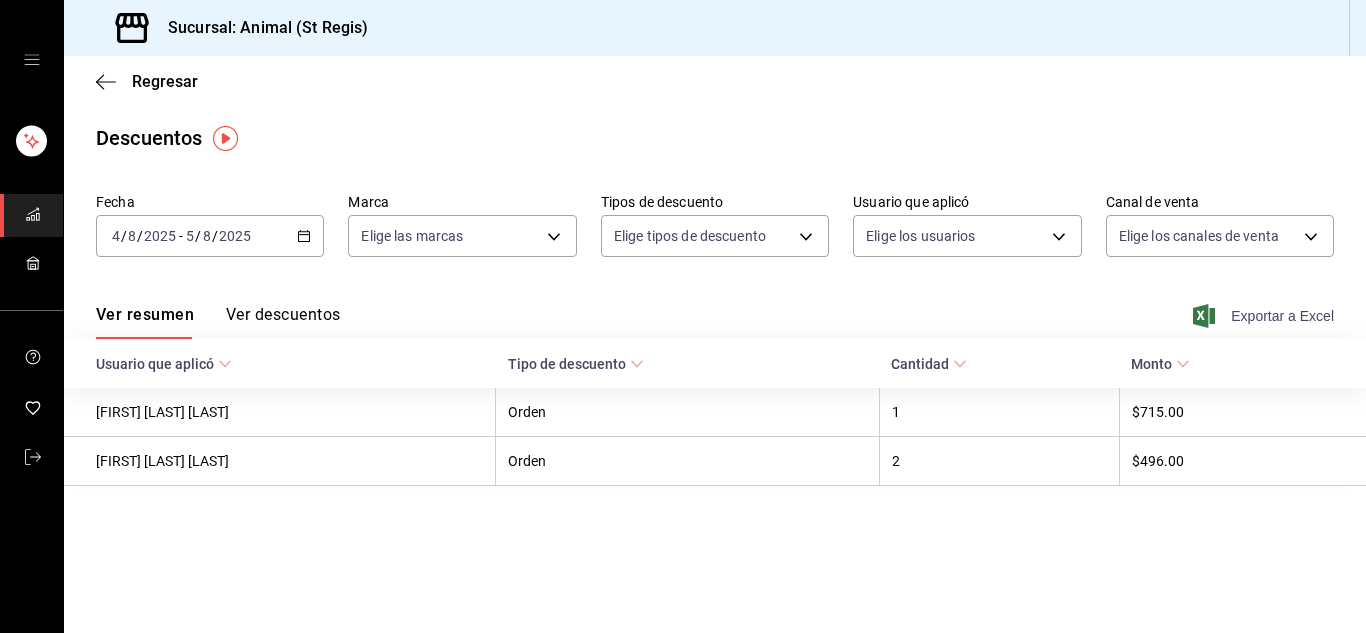 click on "Exportar a Excel" at bounding box center [1265, 316] 